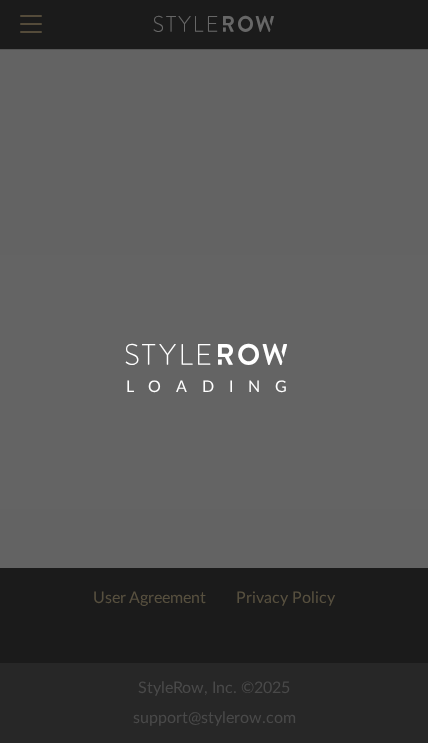 scroll, scrollTop: 3, scrollLeft: 0, axis: vertical 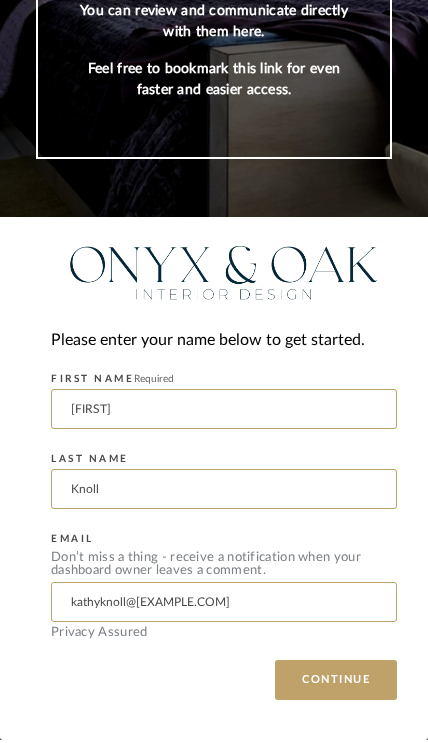 click on "CONTINUE" at bounding box center (336, 683) 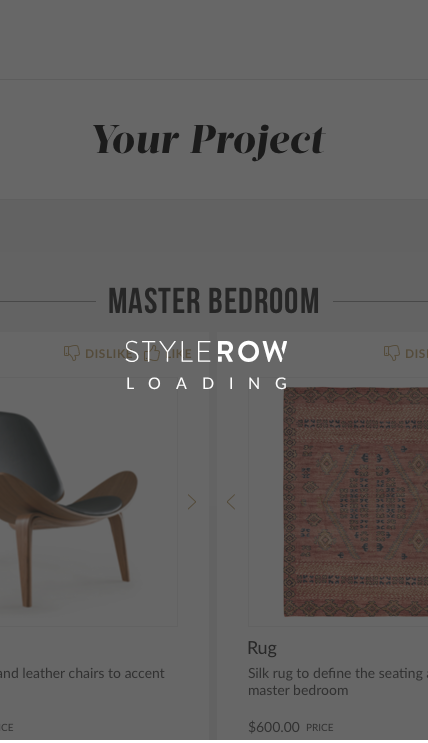 scroll, scrollTop: 3, scrollLeft: 0, axis: vertical 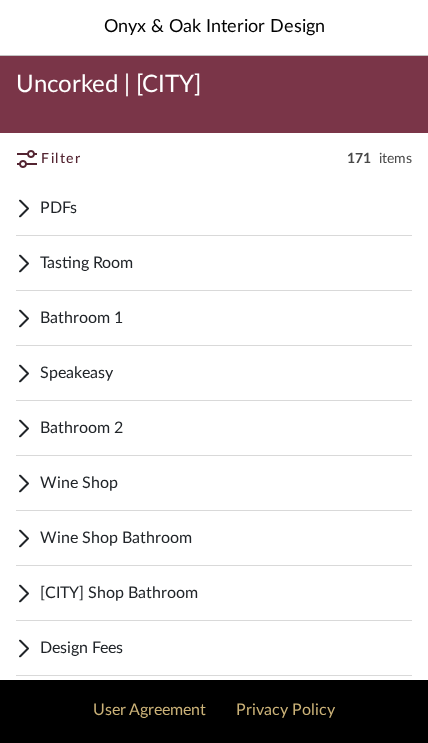 click on "Bathroom 1" at bounding box center (226, 318) 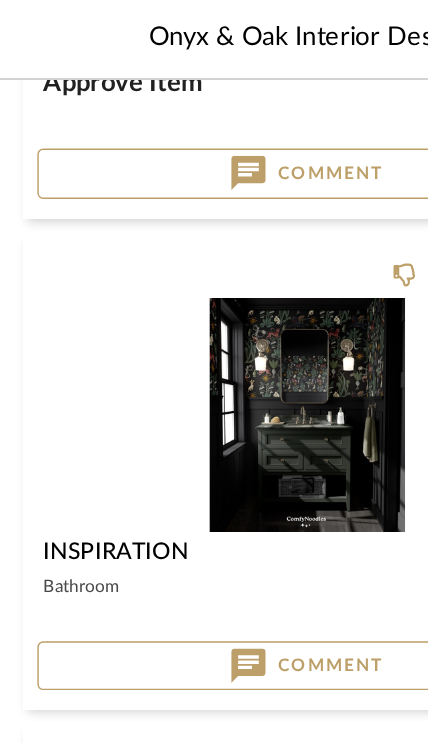 scroll, scrollTop: 1358, scrollLeft: 0, axis: vertical 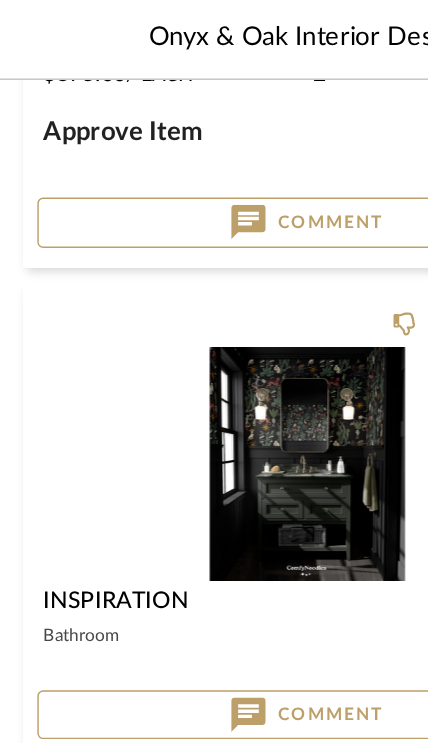 click 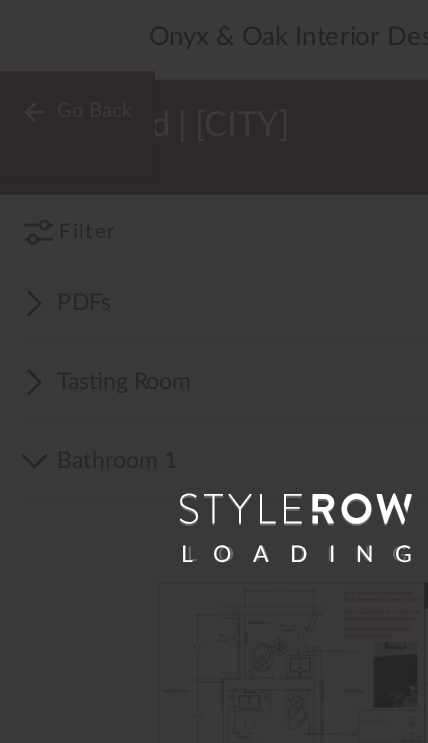 scroll, scrollTop: 0, scrollLeft: 0, axis: both 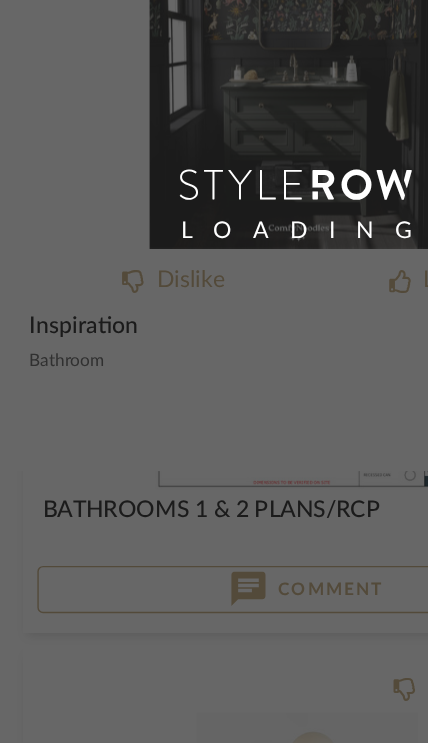click on "LOADING" at bounding box center [214, 371] 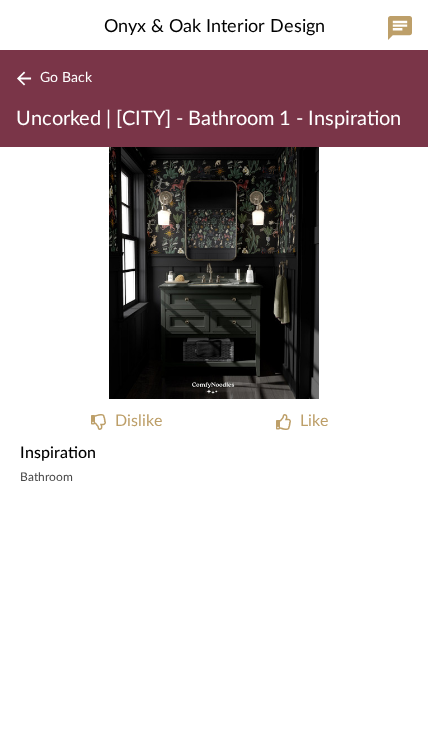 click on "Inspiration" 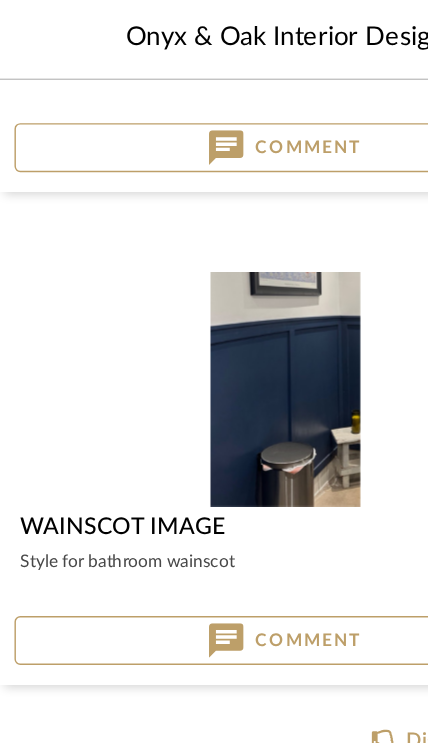 scroll, scrollTop: 1721, scrollLeft: 0, axis: vertical 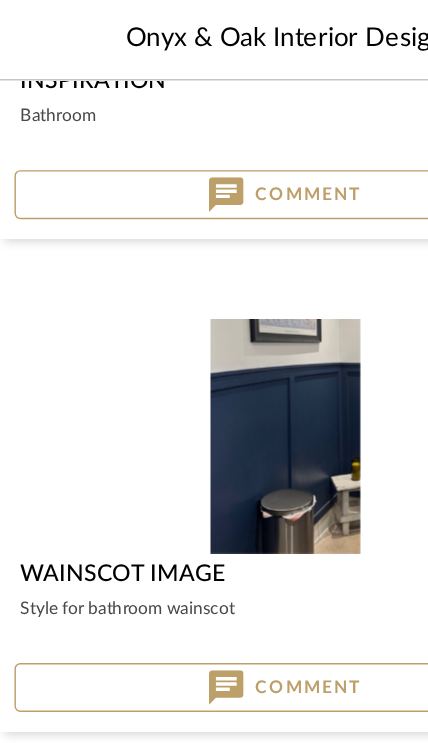 click at bounding box center [214, 302] 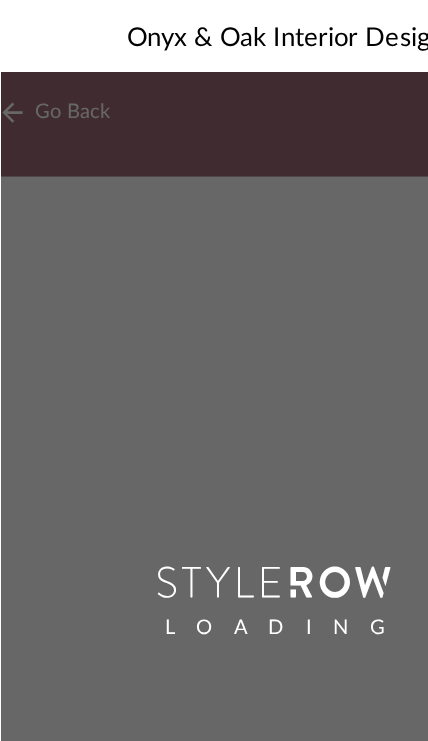 scroll, scrollTop: 0, scrollLeft: 0, axis: both 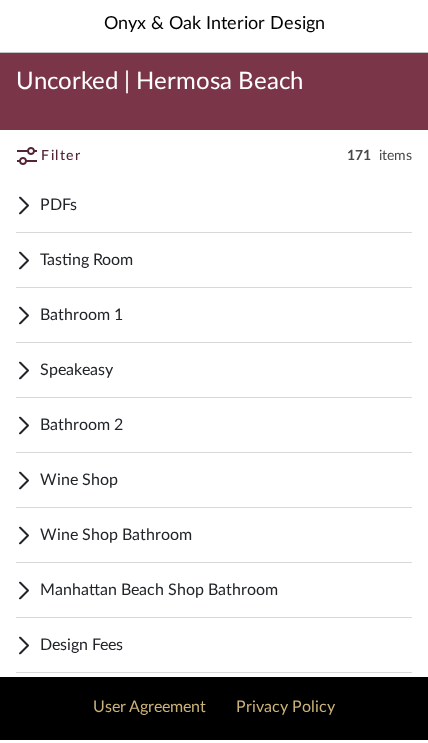 click on "Speakeasy" at bounding box center (226, 373) 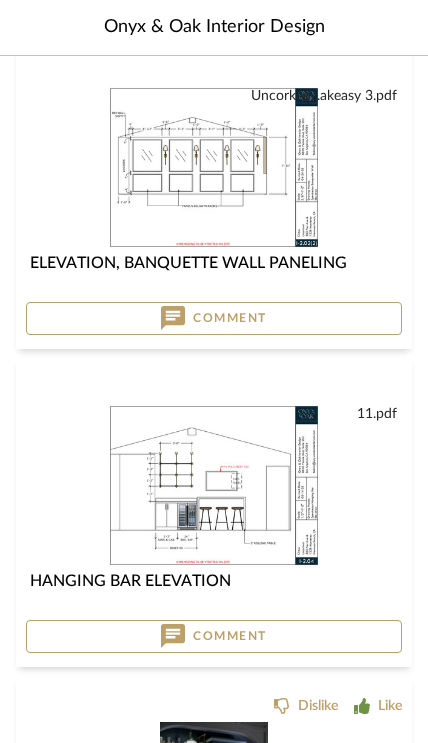 scroll, scrollTop: 1911, scrollLeft: 0, axis: vertical 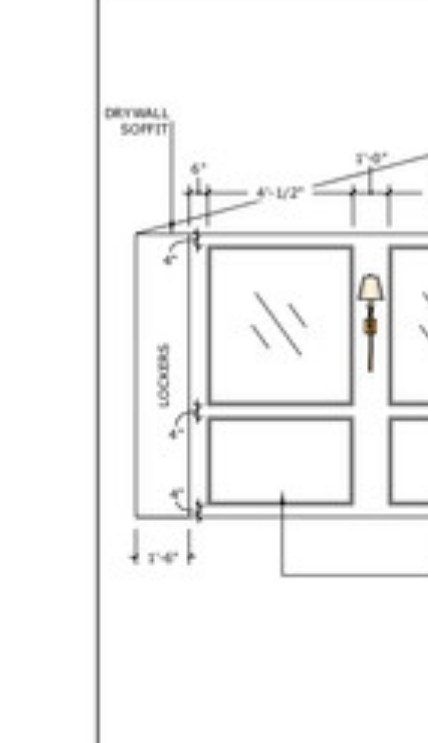 click at bounding box center [213, 143] 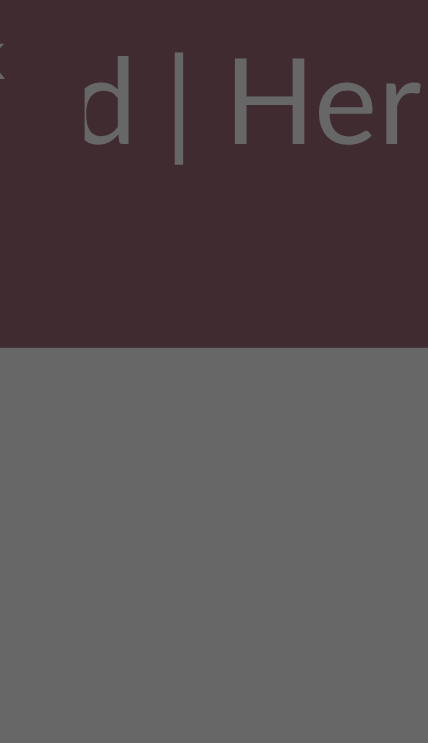 scroll, scrollTop: 0, scrollLeft: 0, axis: both 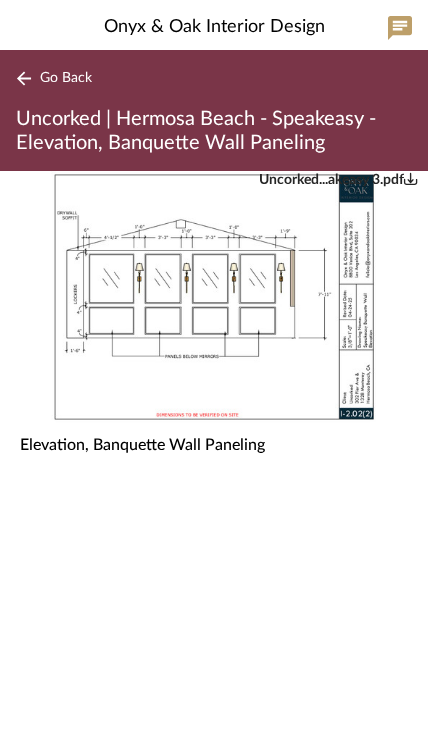 click on "Go Back" 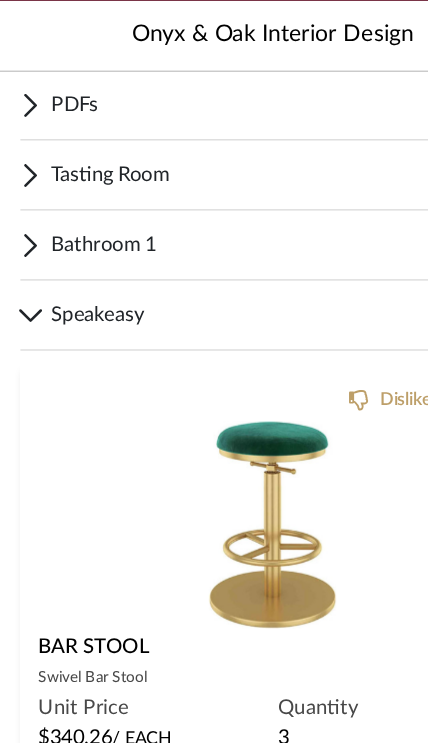 scroll, scrollTop: 0, scrollLeft: 0, axis: both 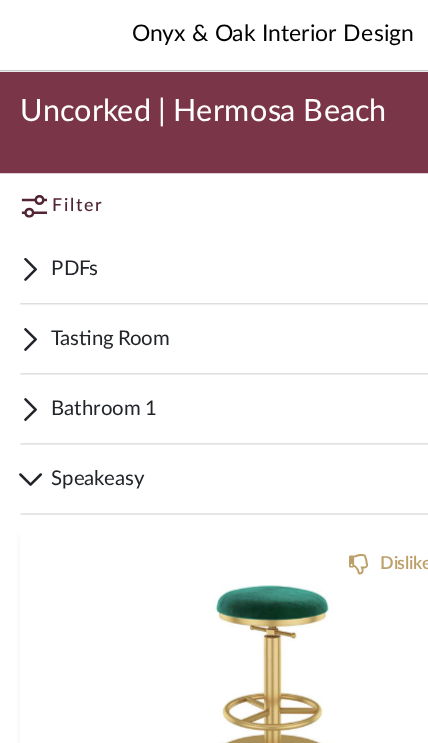 click on "Filter" 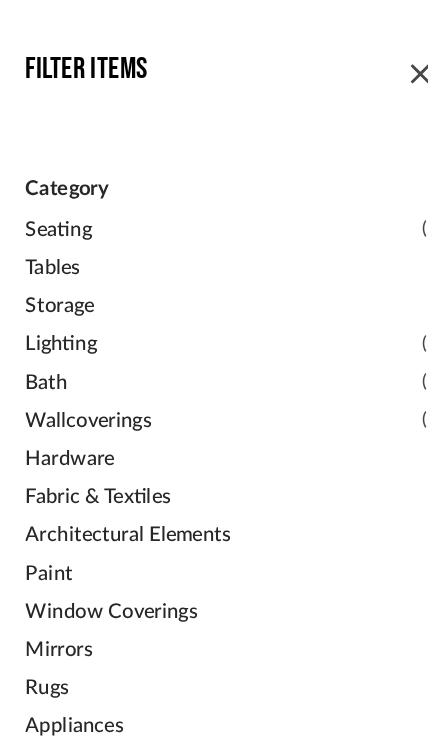 click on "Category" 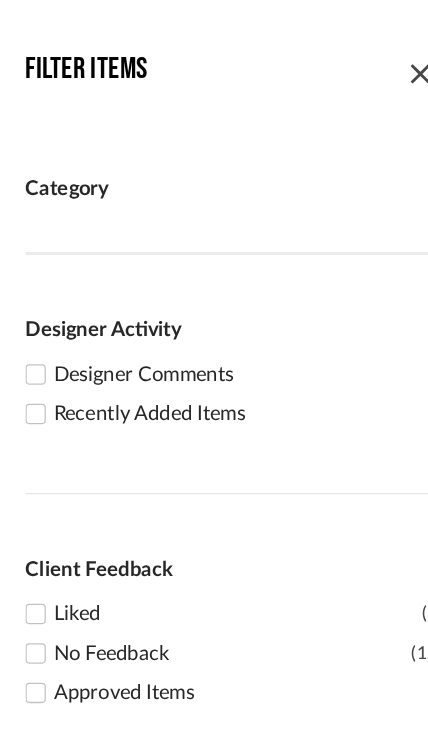 click 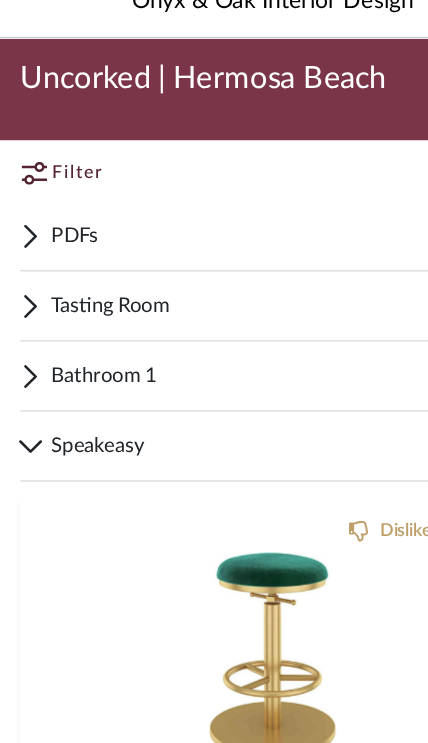 click on "Tasting Room" at bounding box center [226, 266] 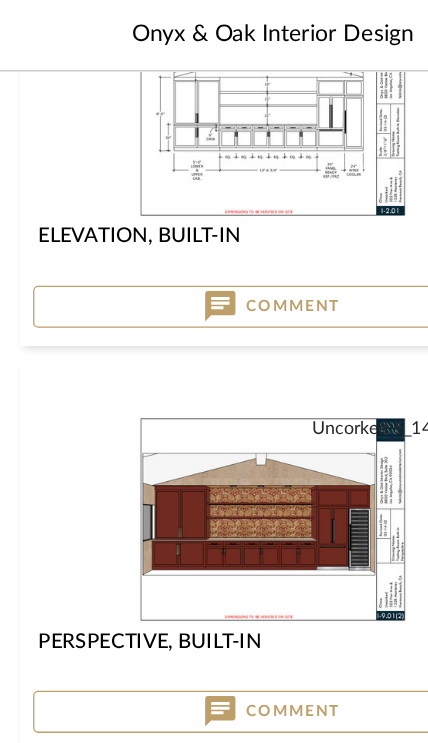 scroll, scrollTop: 635, scrollLeft: 0, axis: vertical 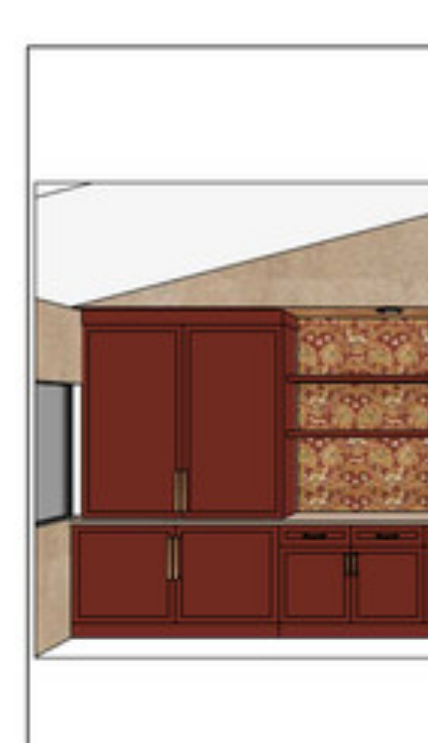 click at bounding box center [213, 431] 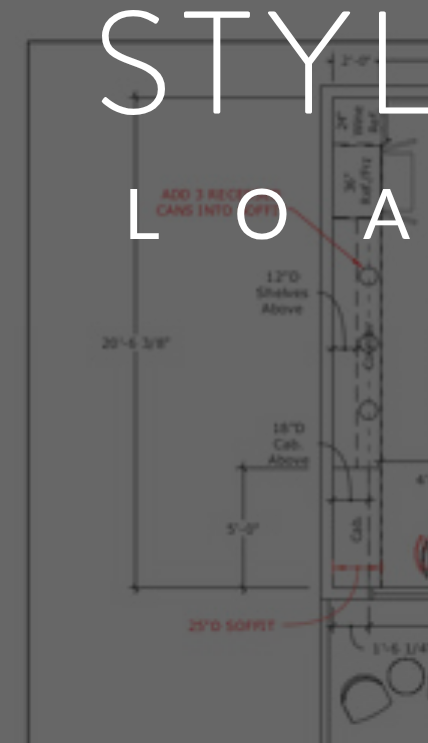 scroll, scrollTop: 0, scrollLeft: 0, axis: both 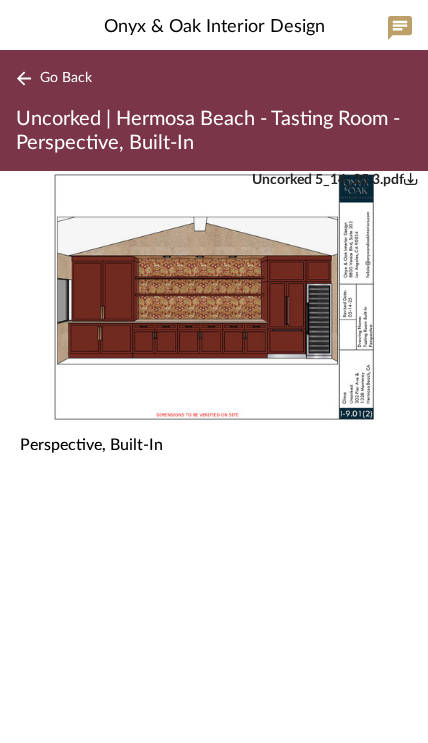 click on "Go Back" 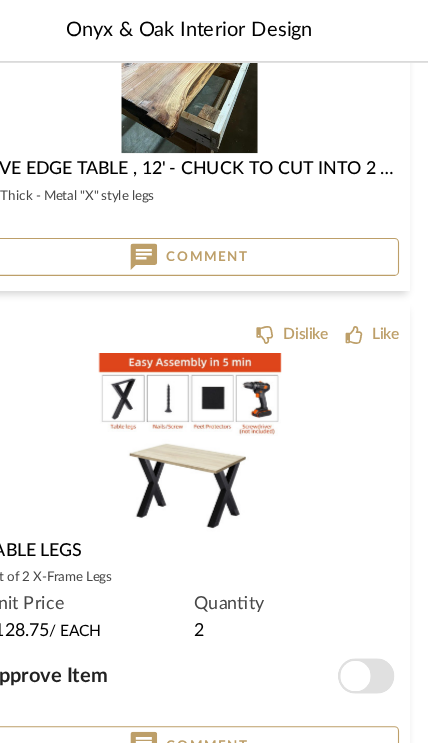 scroll, scrollTop: 14932, scrollLeft: 0, axis: vertical 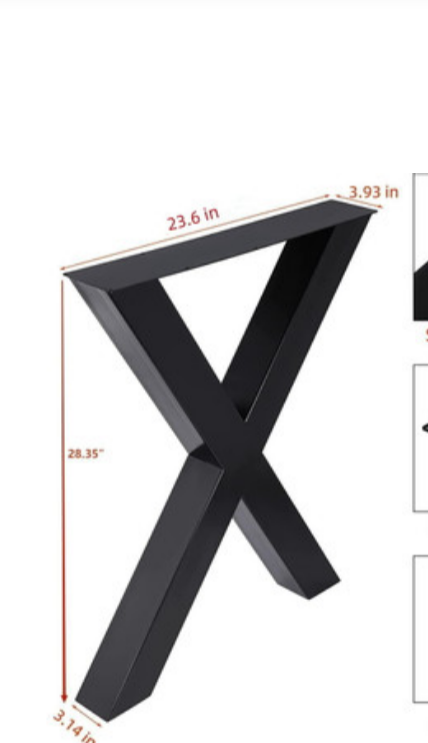 click on "Table Legs" at bounding box center [214, 481] 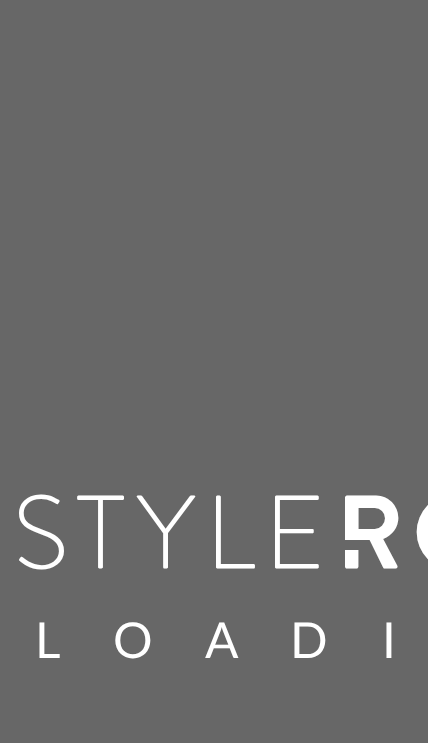 scroll, scrollTop: 0, scrollLeft: 0, axis: both 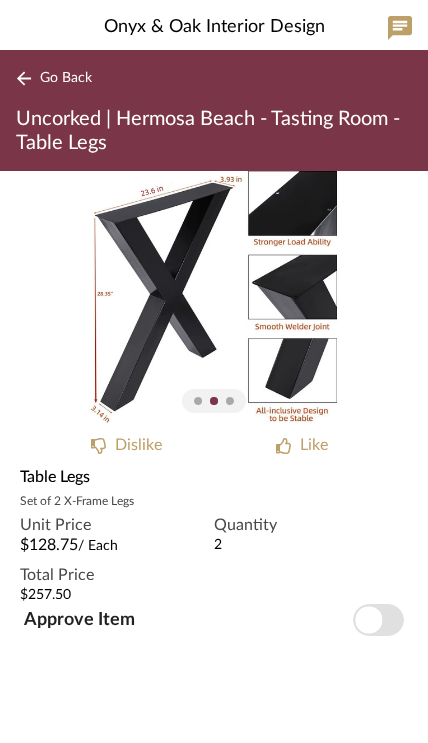 click on "Go Back" 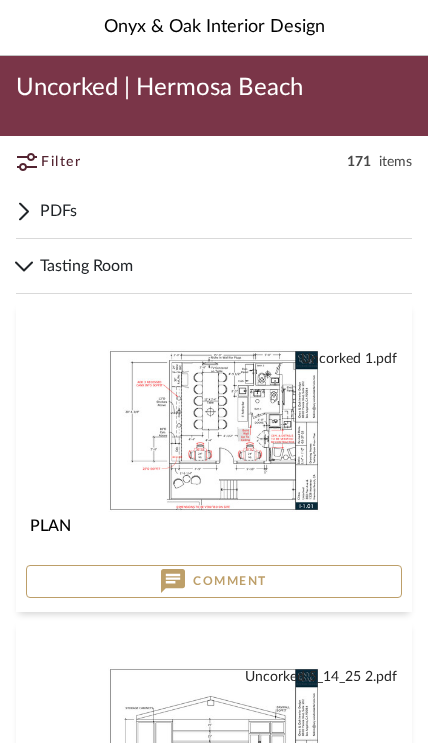 scroll, scrollTop: 14663, scrollLeft: 0, axis: vertical 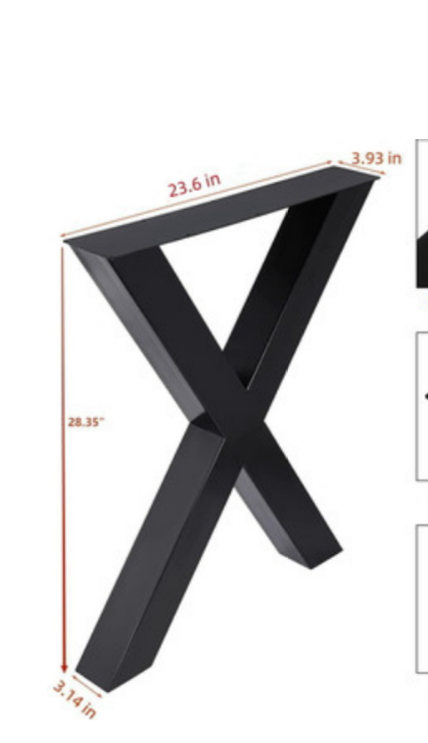 click on "Dislike Like" at bounding box center [214, 554] 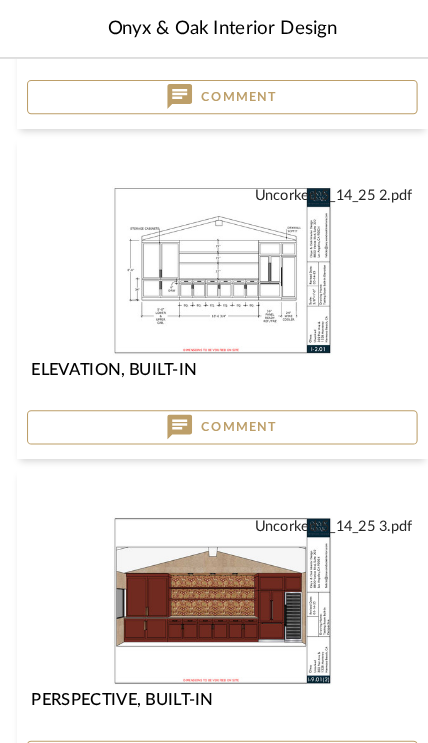 scroll, scrollTop: 545, scrollLeft: 0, axis: vertical 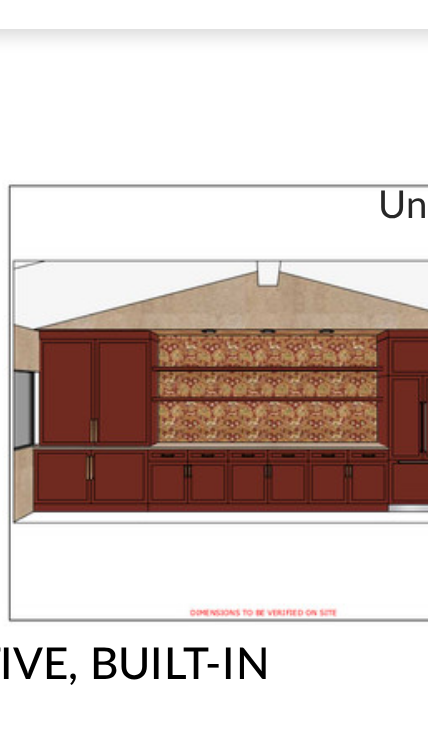 click on "Uncorked 5_14_25 3.pdf   Uncorked 5_14_25 3.pdf  Perspective, Built-In" at bounding box center [214, 523] 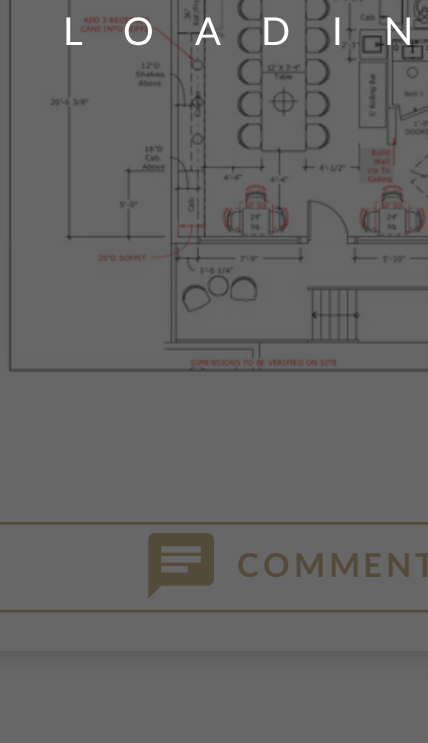 scroll, scrollTop: 0, scrollLeft: 0, axis: both 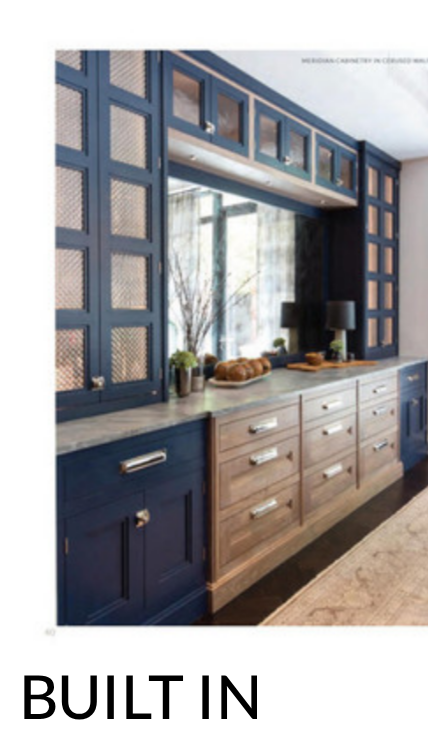 click at bounding box center (214, 352) 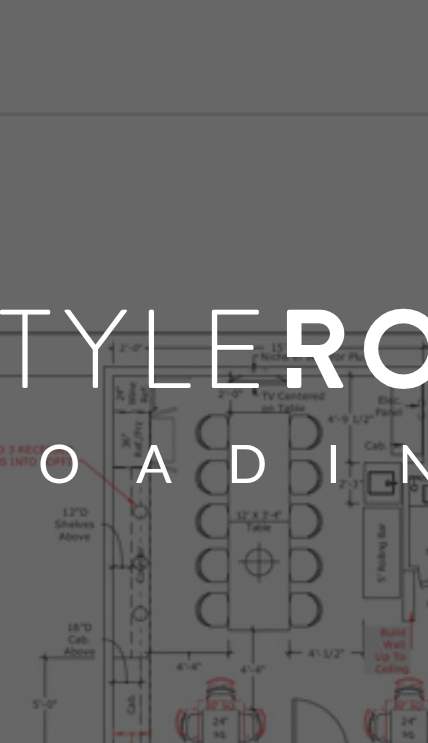 scroll, scrollTop: 0, scrollLeft: 0, axis: both 